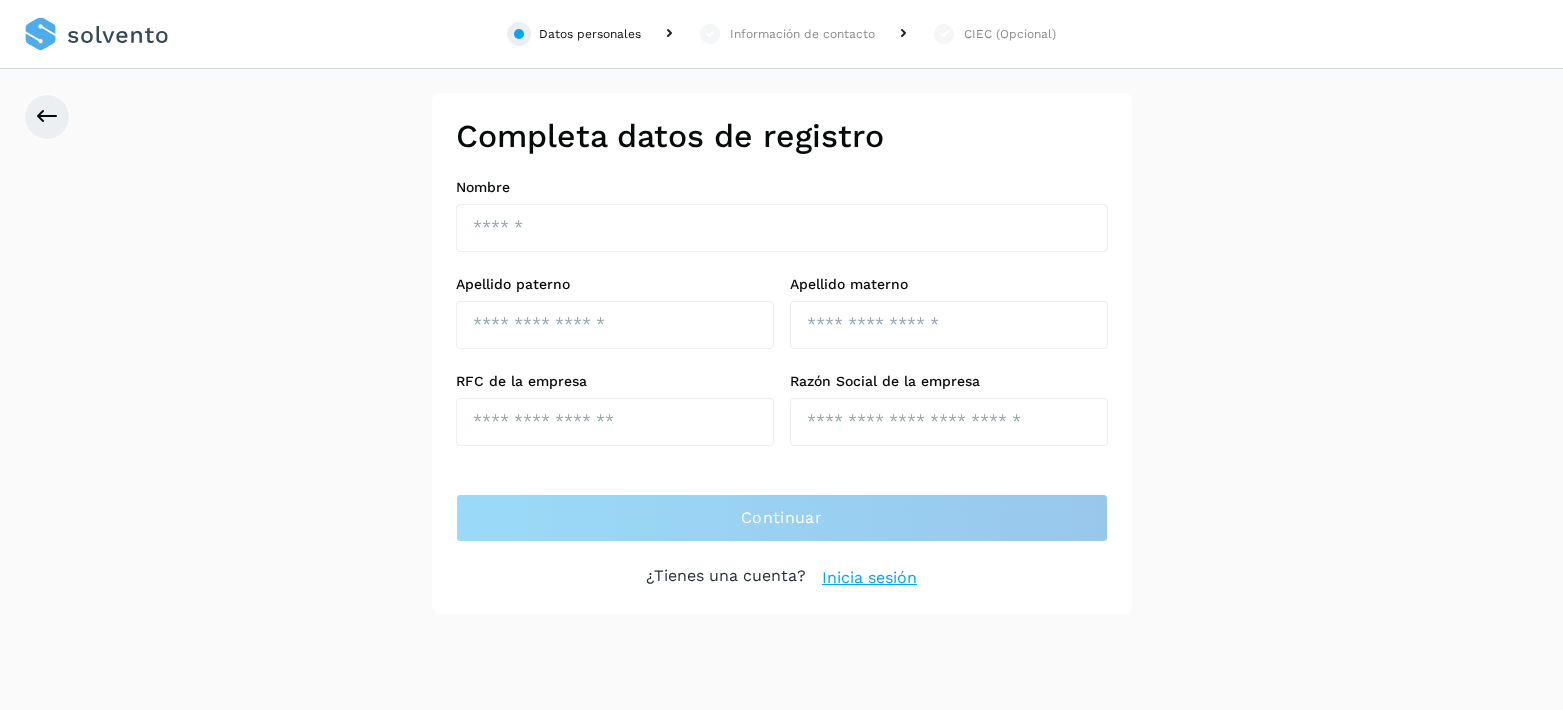 scroll, scrollTop: 0, scrollLeft: 0, axis: both 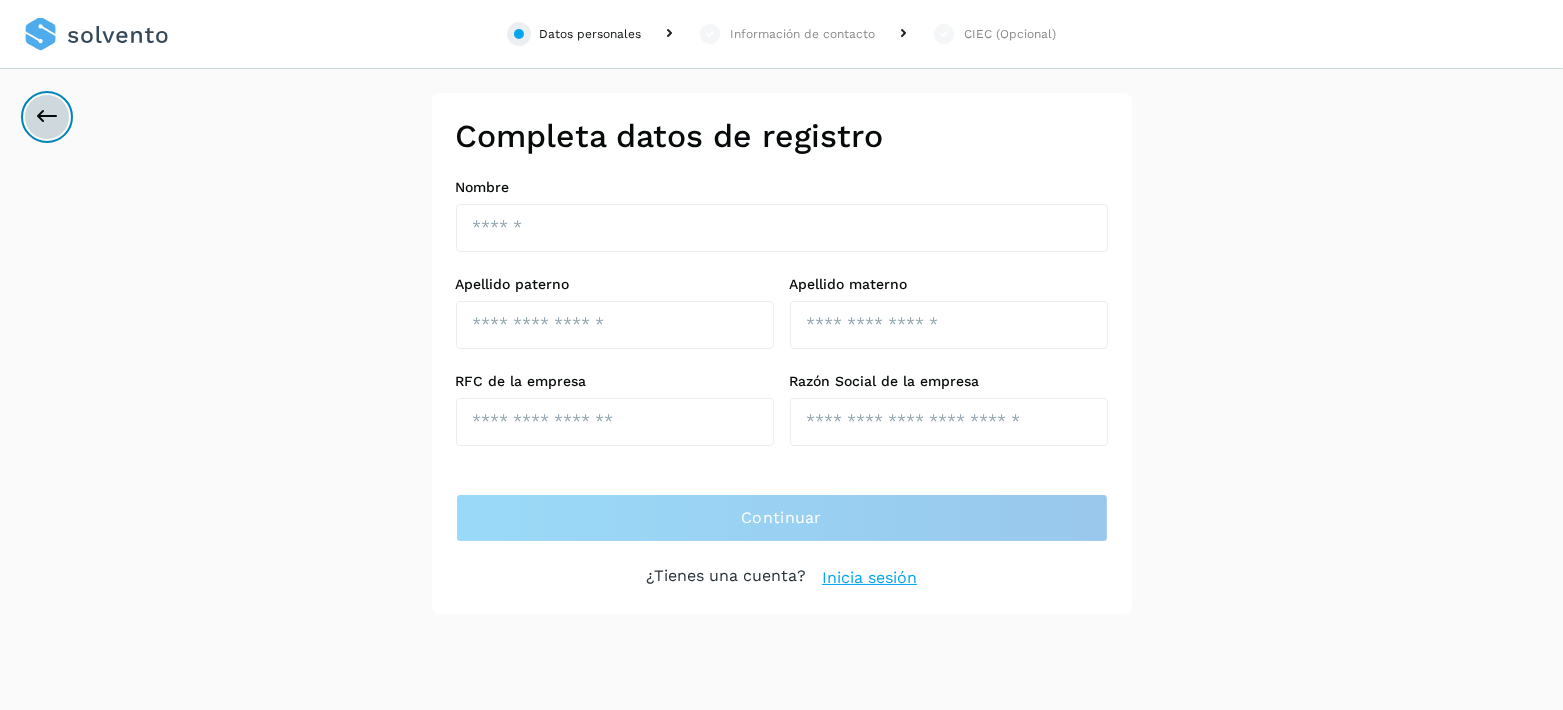 click at bounding box center [47, 117] 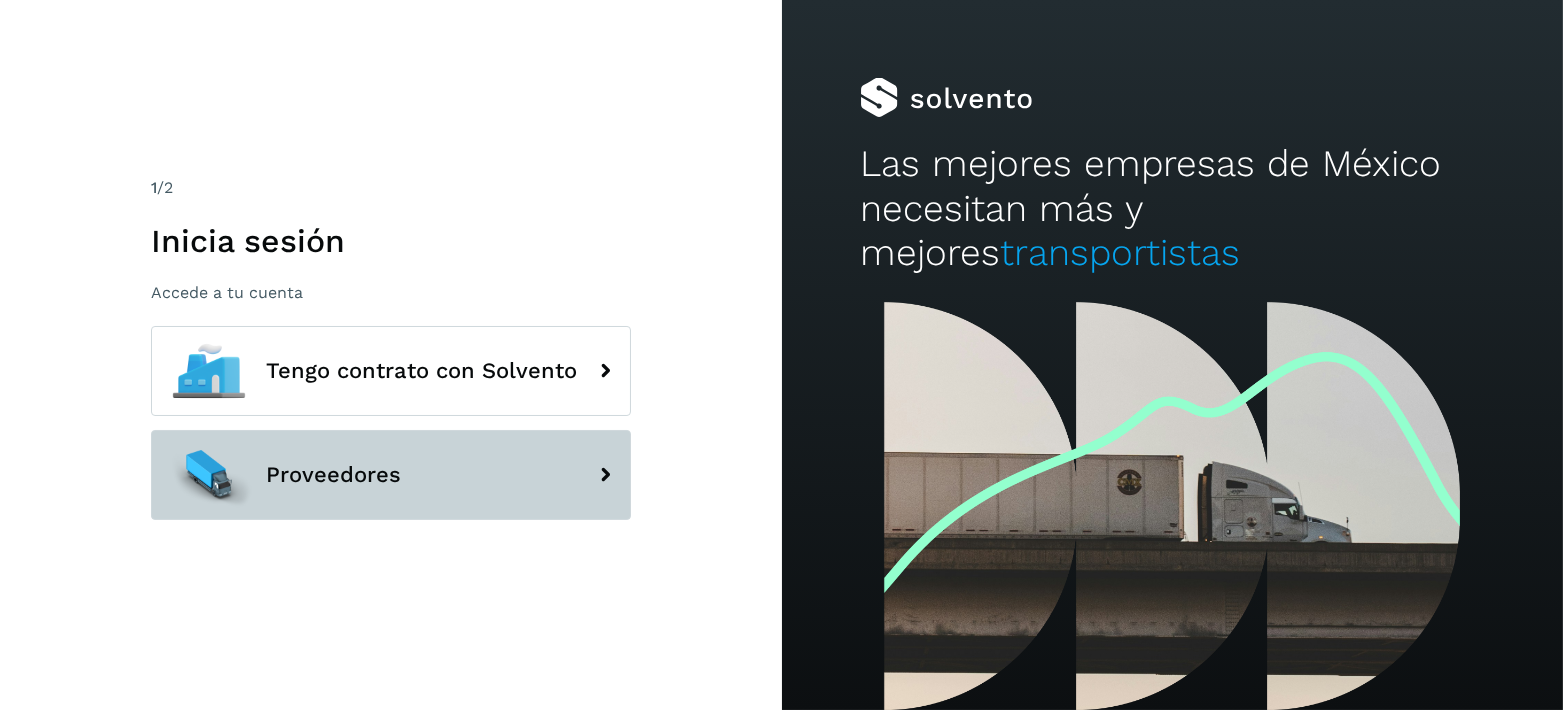 click on "Proveedores" at bounding box center [391, 475] 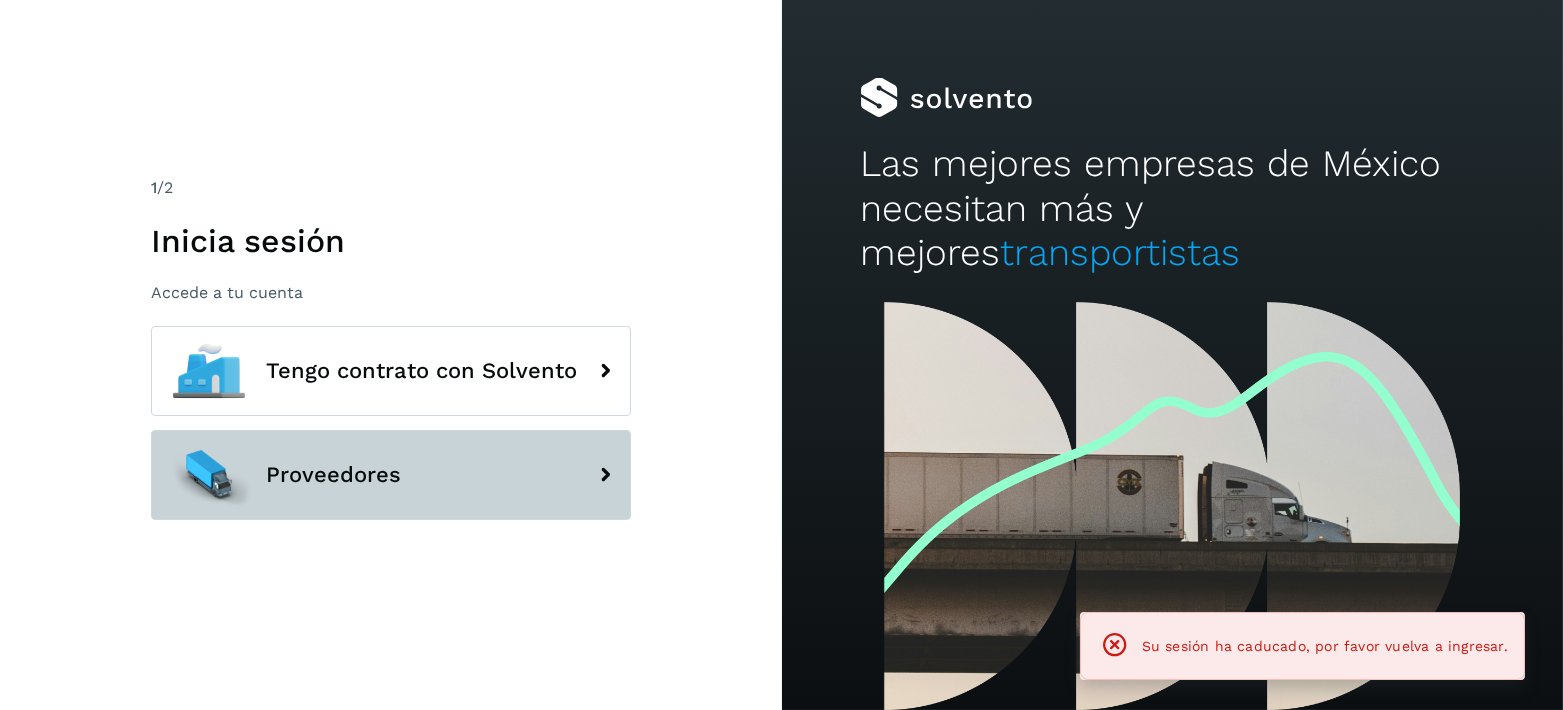 click 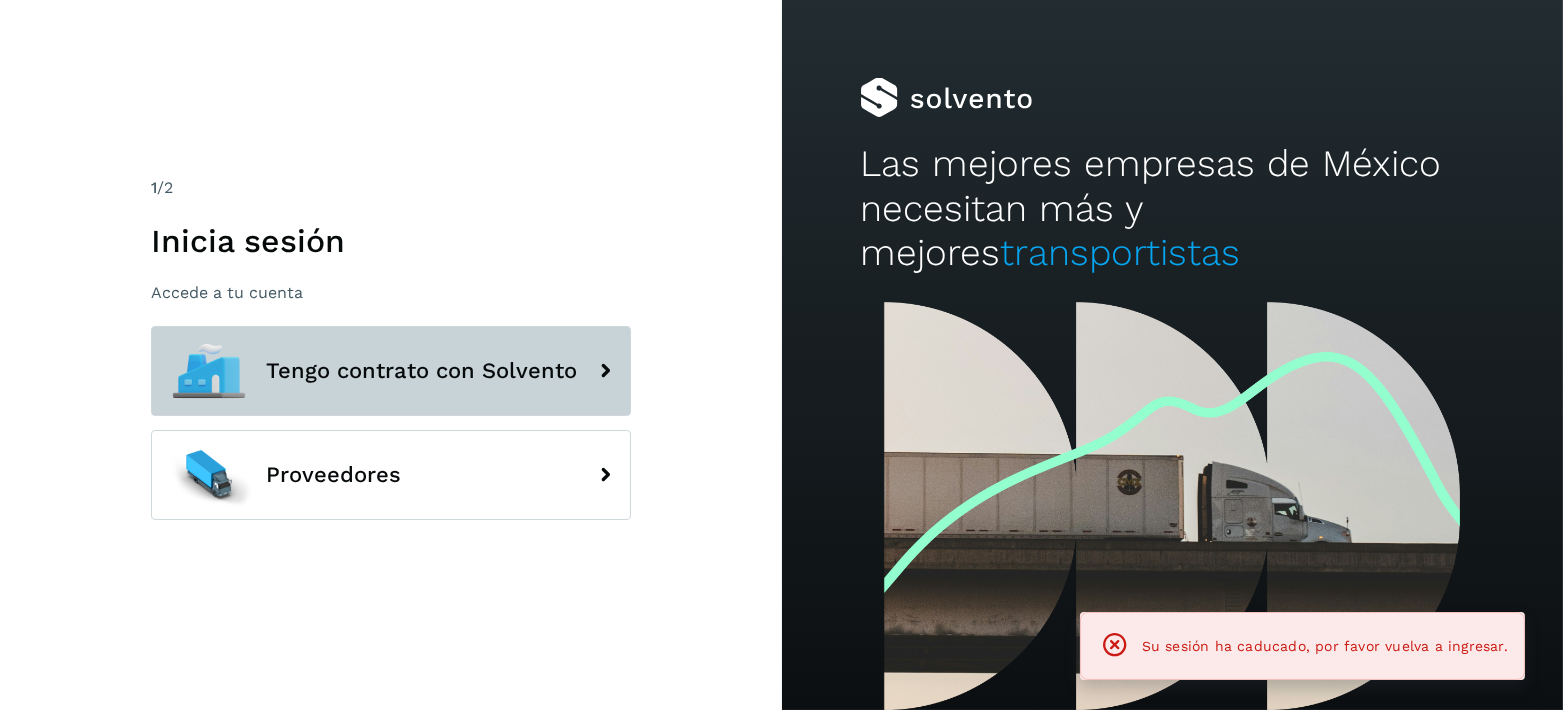 click 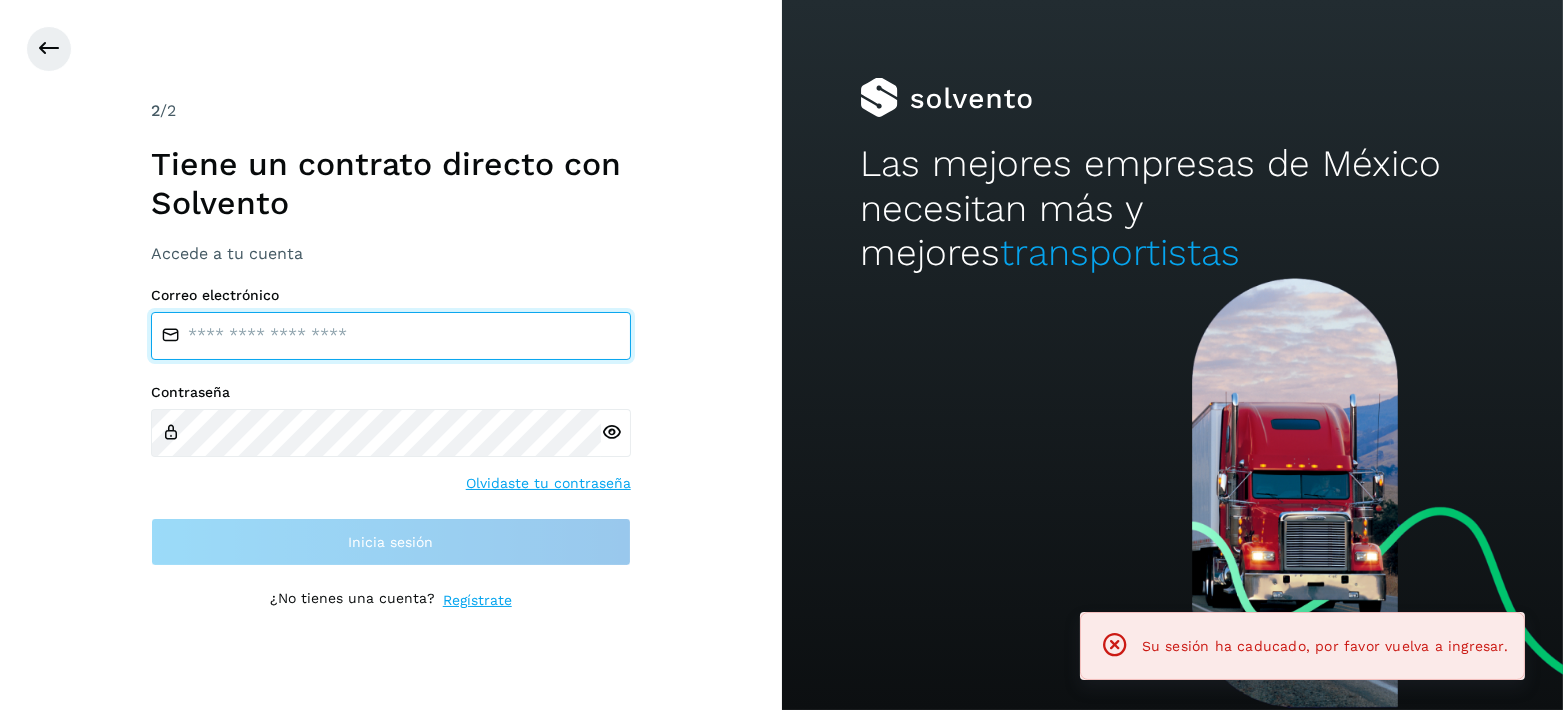 type on "**********" 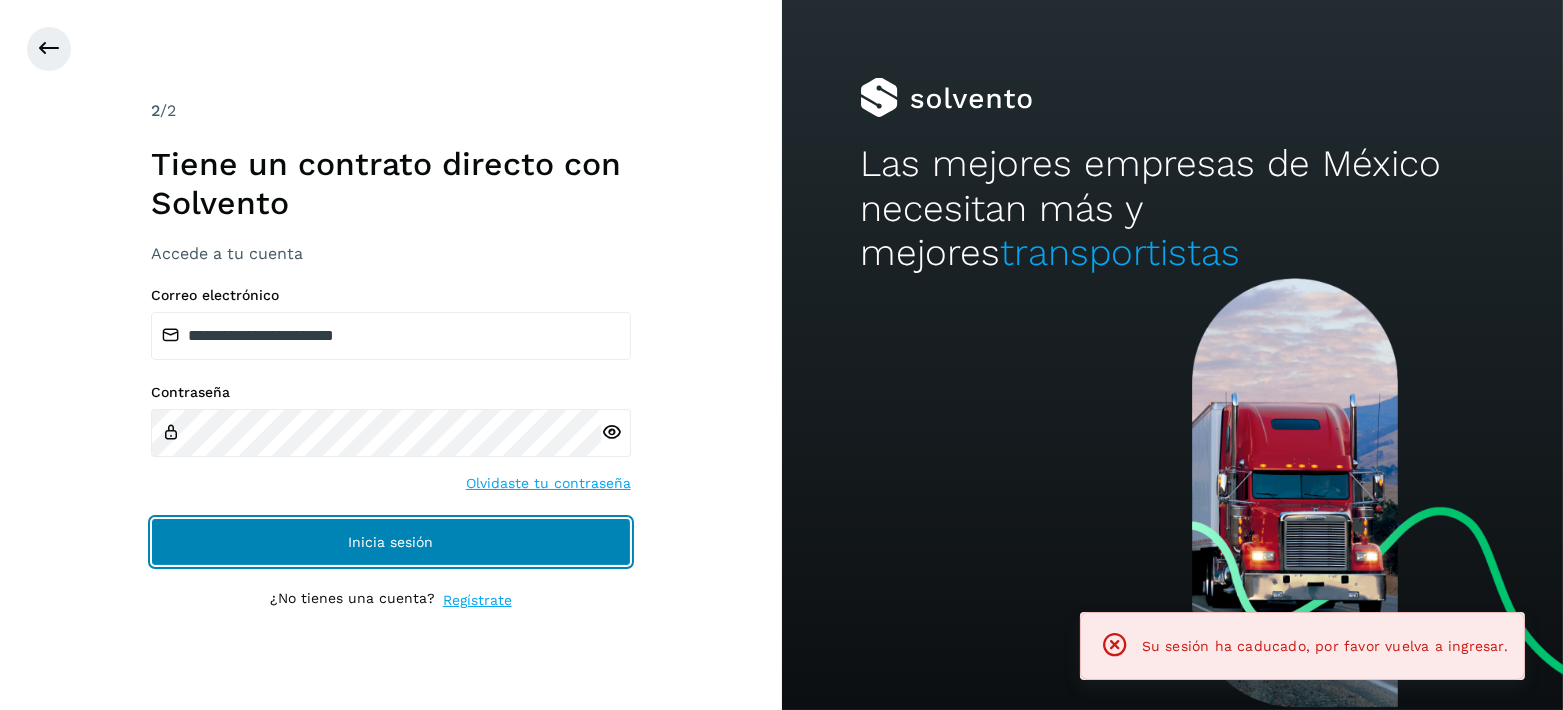 click on "Inicia sesión" at bounding box center [391, 542] 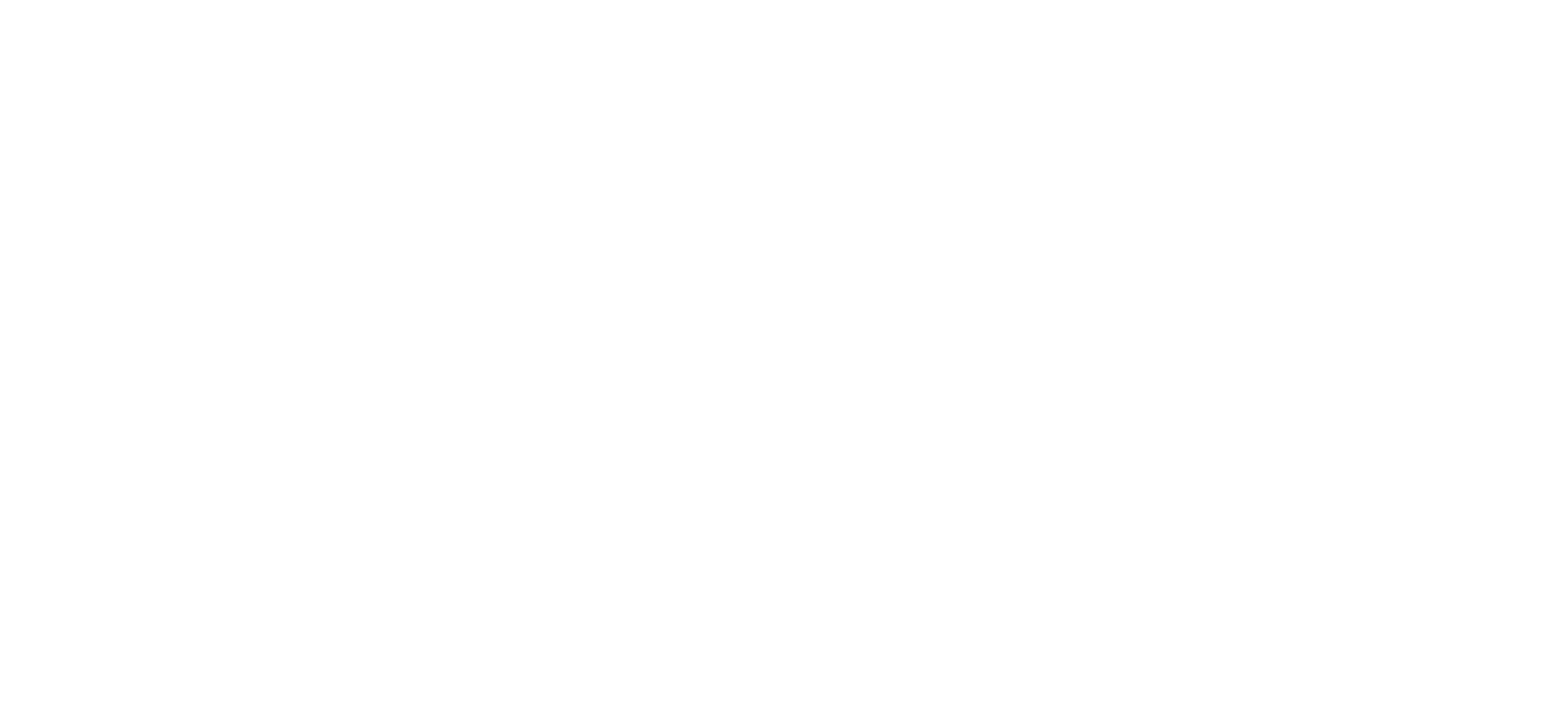 scroll, scrollTop: 0, scrollLeft: 0, axis: both 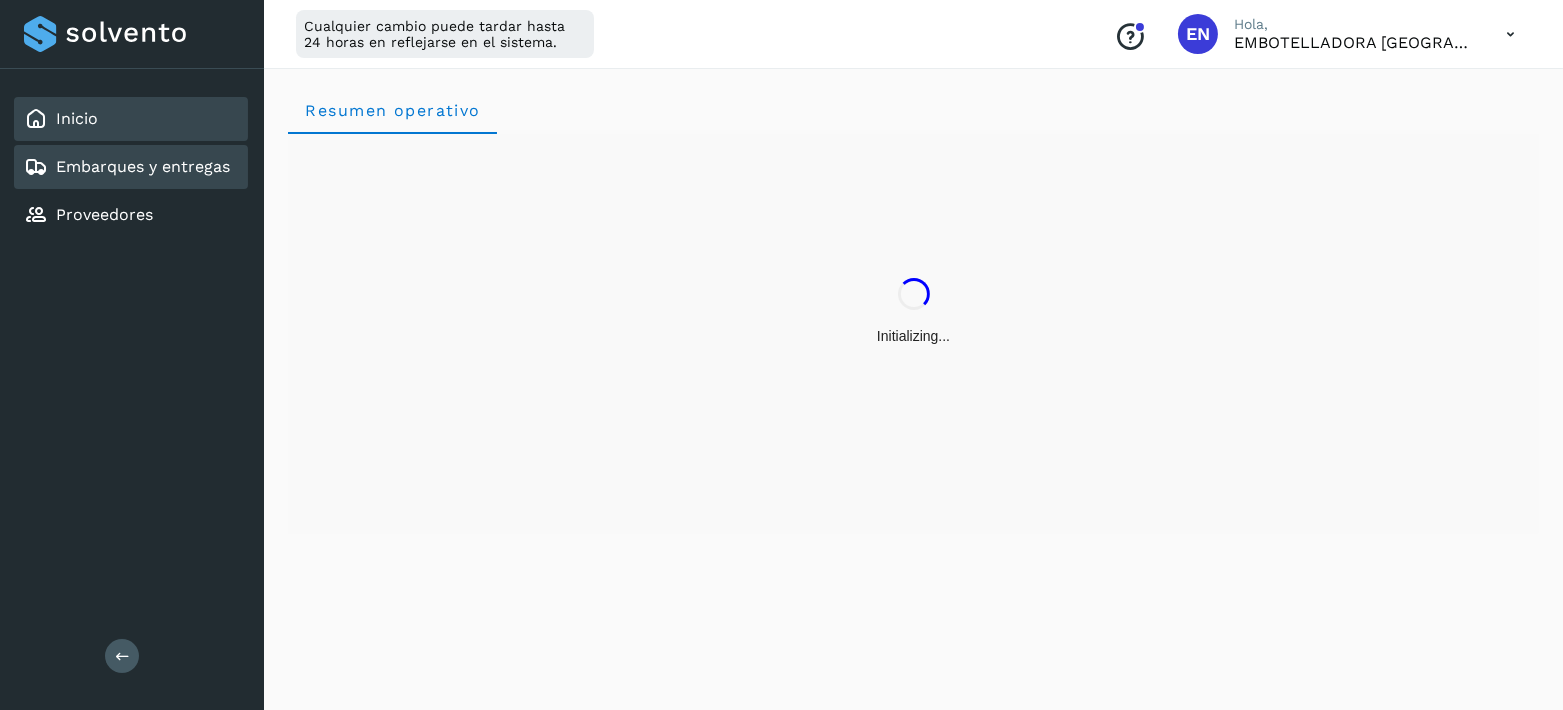 click on "Embarques y entregas" at bounding box center [143, 166] 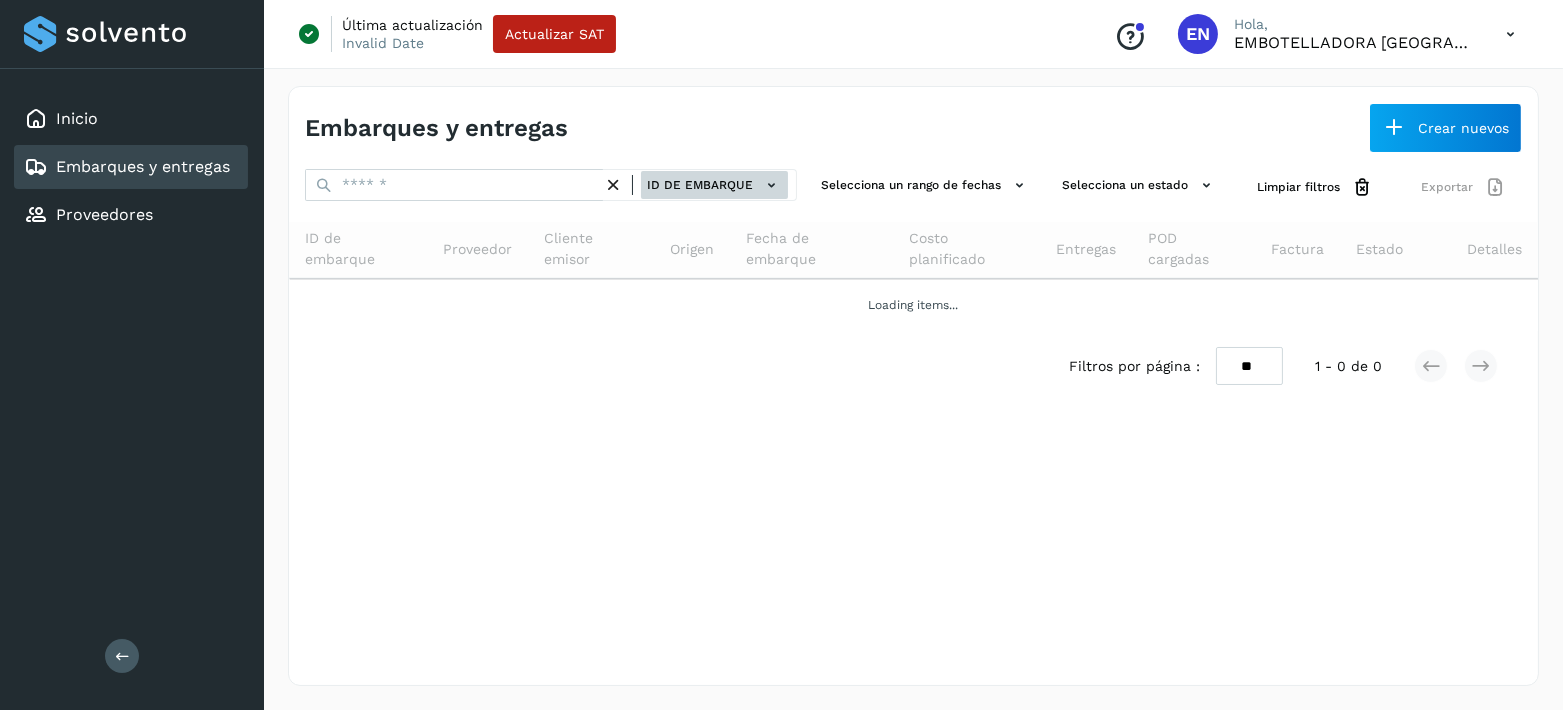 click on "ID de embarque" 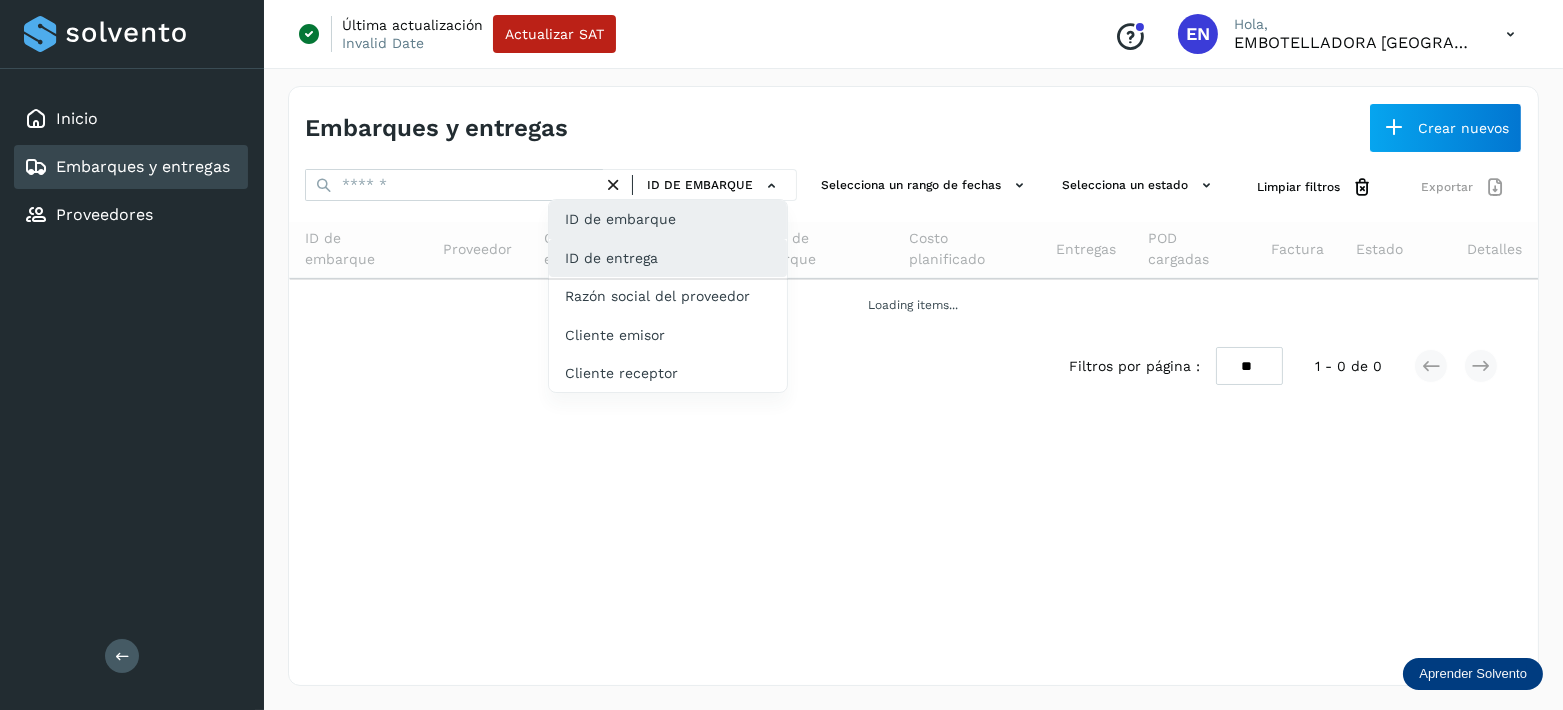 click on "ID de entrega" 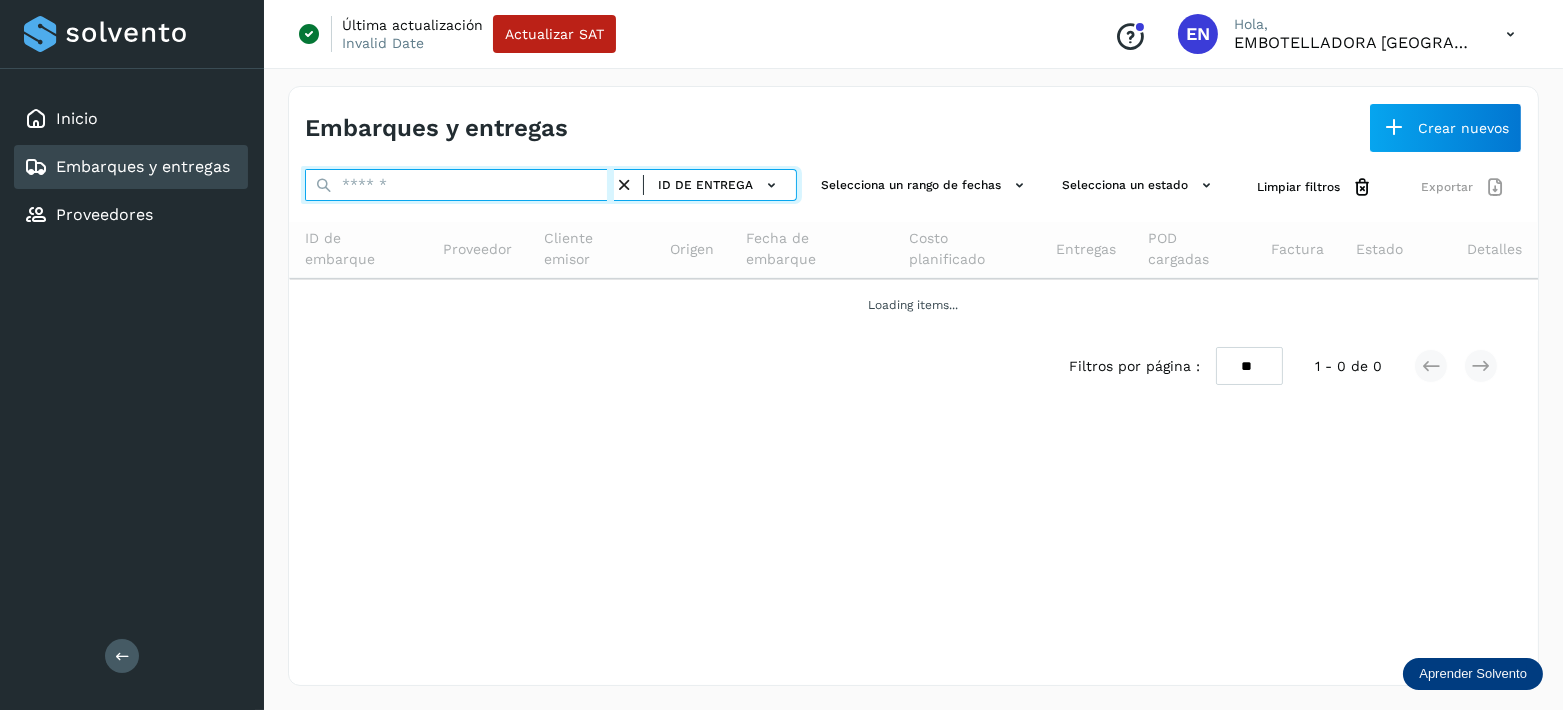 click at bounding box center [459, 185] 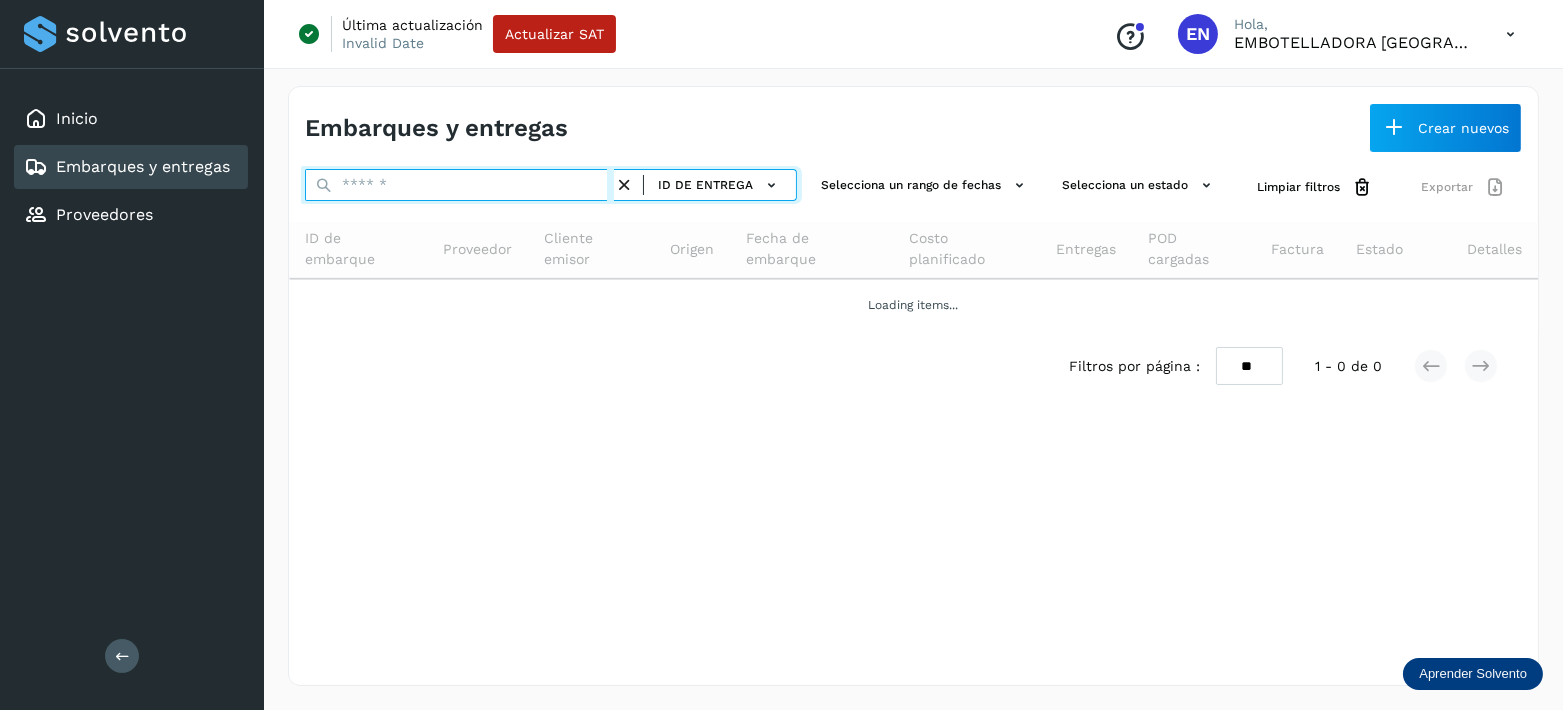 paste on "*********" 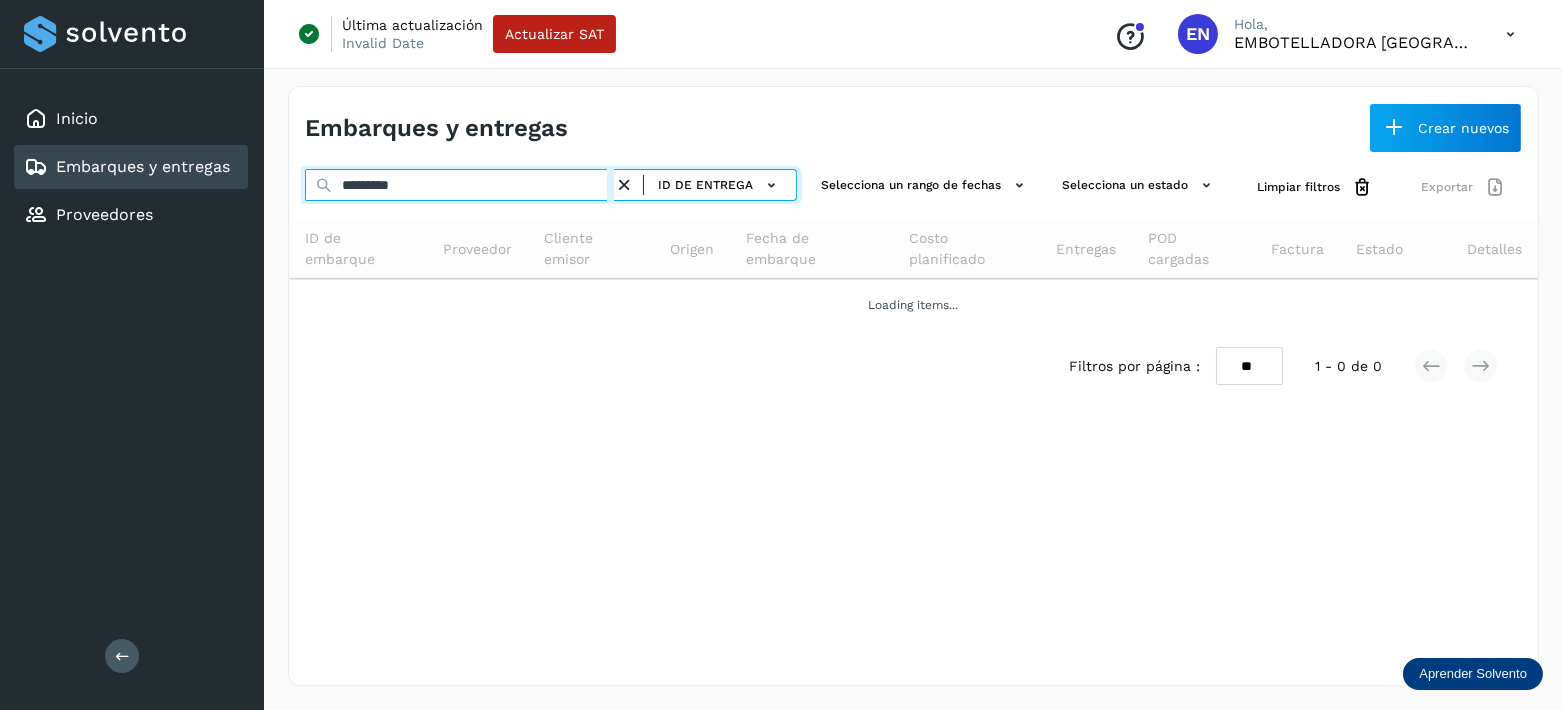 type on "*********" 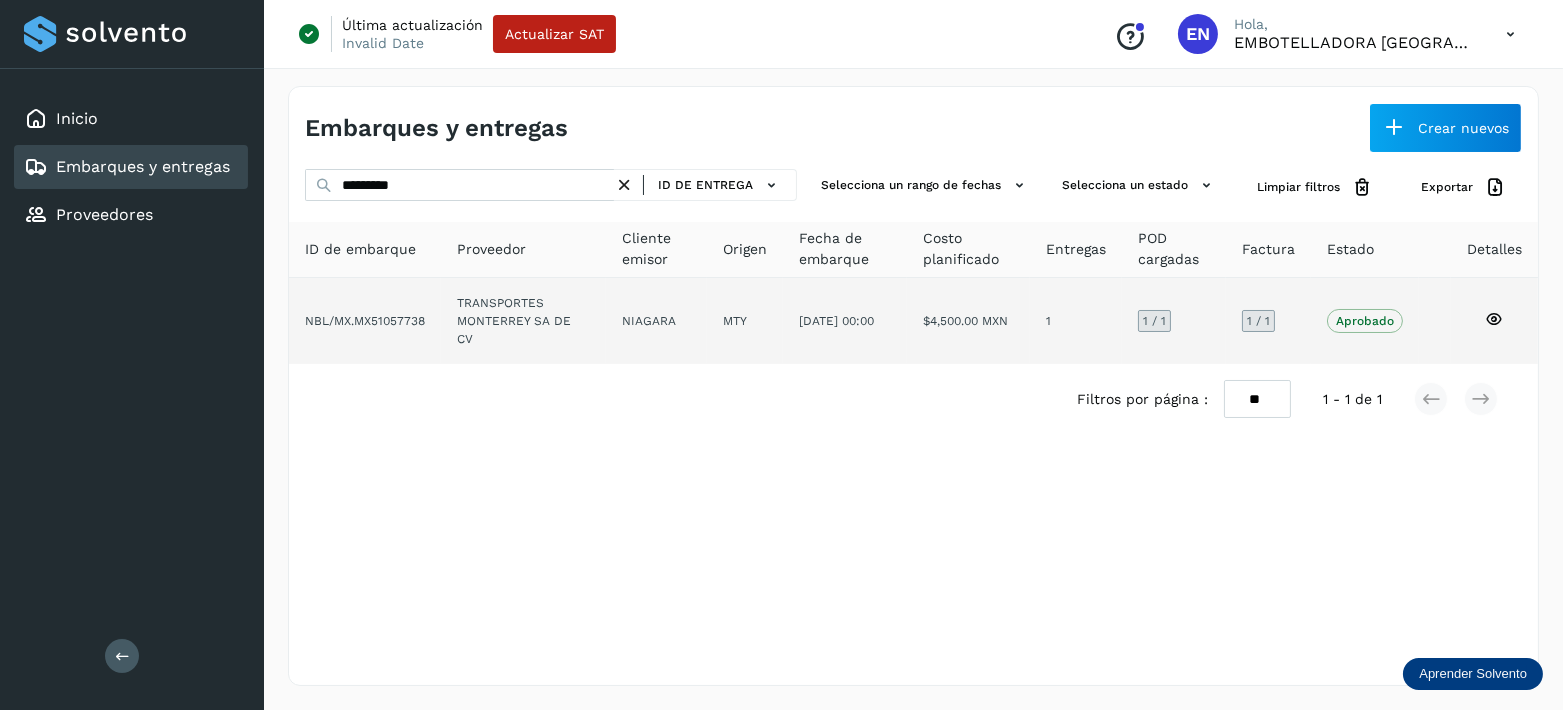 click 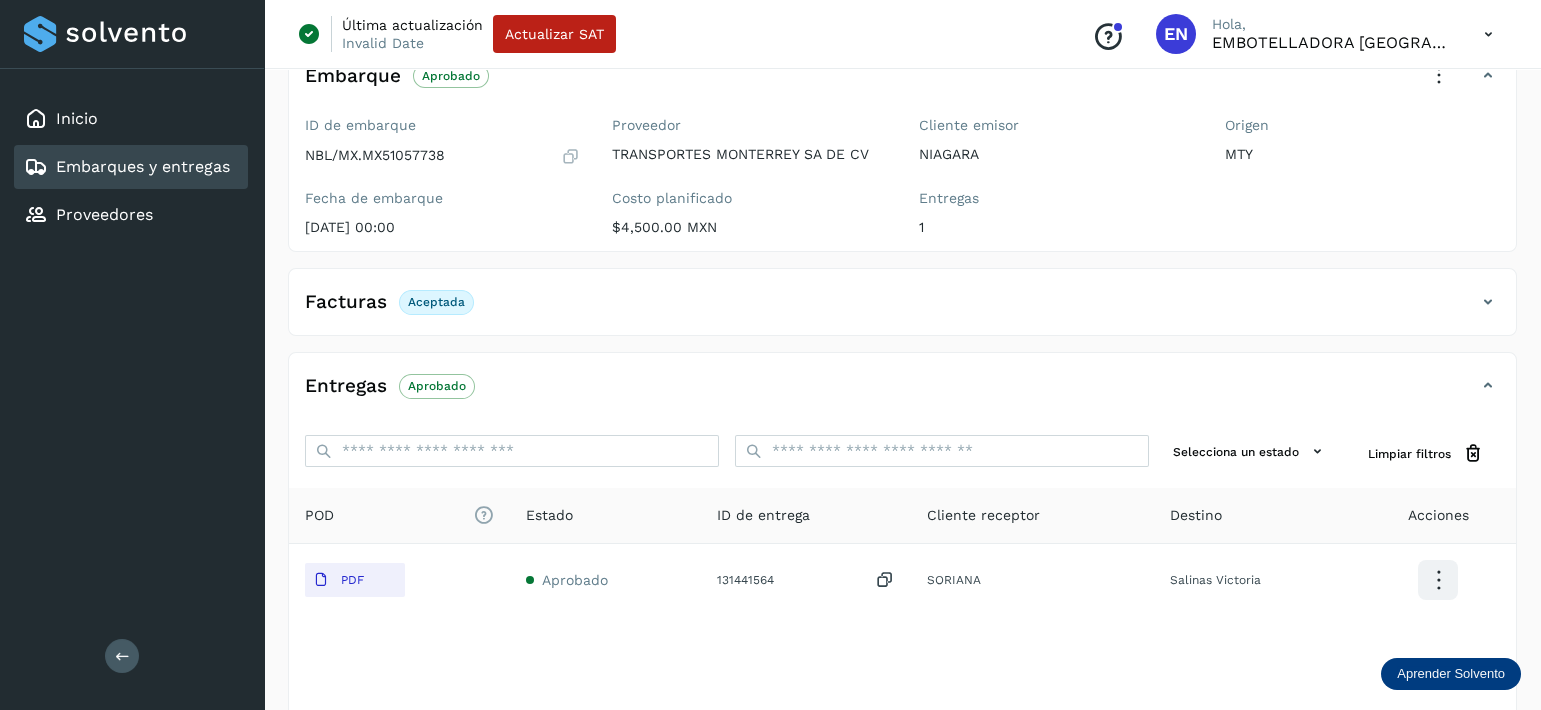 scroll, scrollTop: 240, scrollLeft: 0, axis: vertical 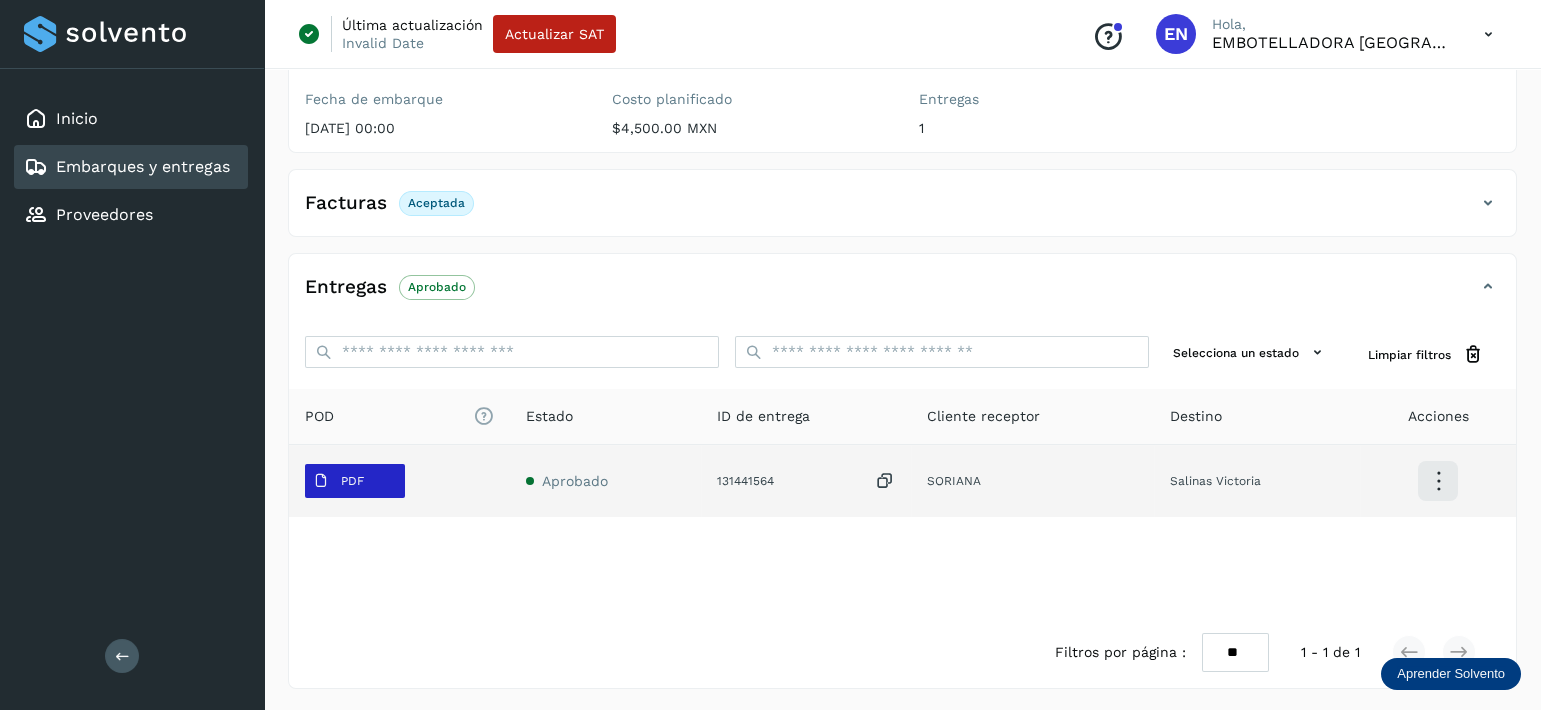 click on "PDF" at bounding box center [355, 481] 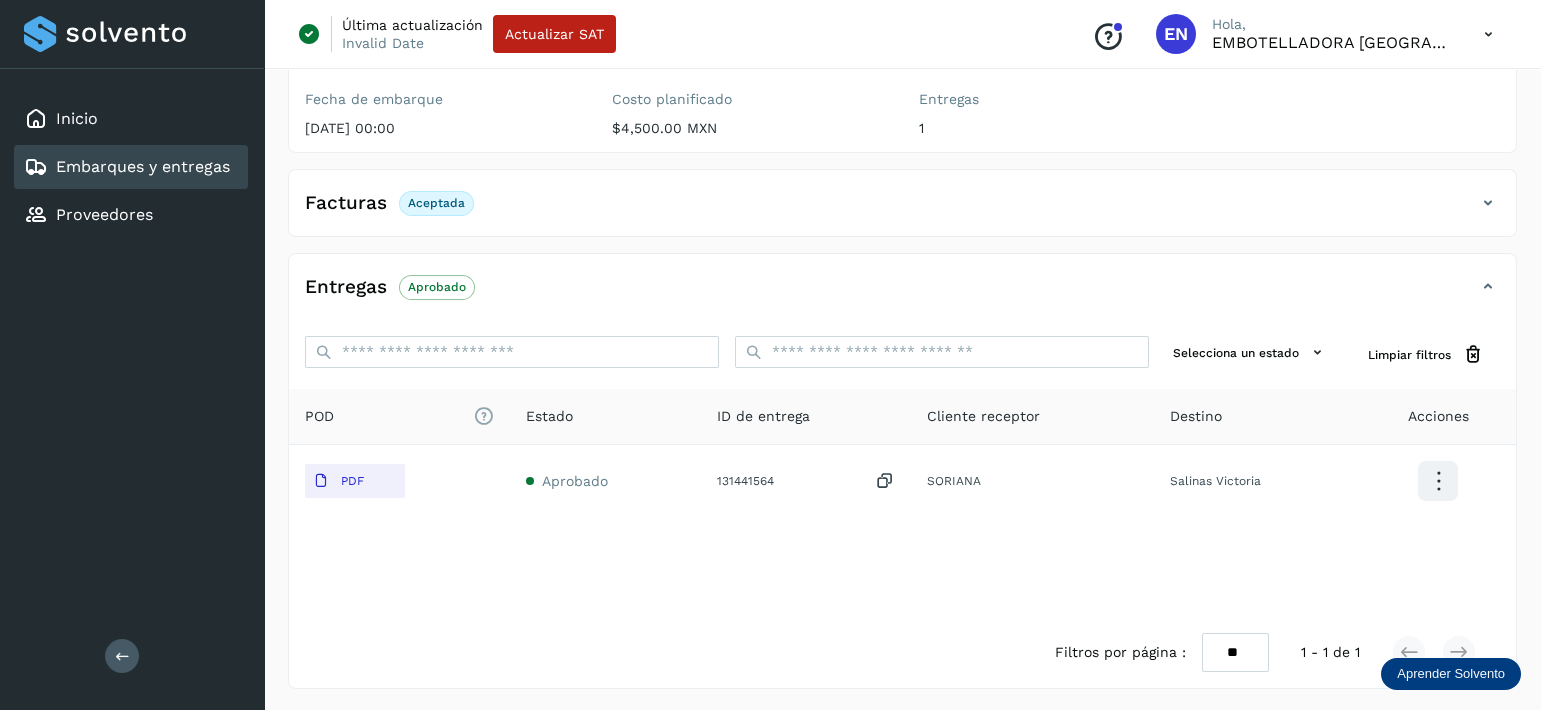 click on "Embarques y entregas" at bounding box center (143, 166) 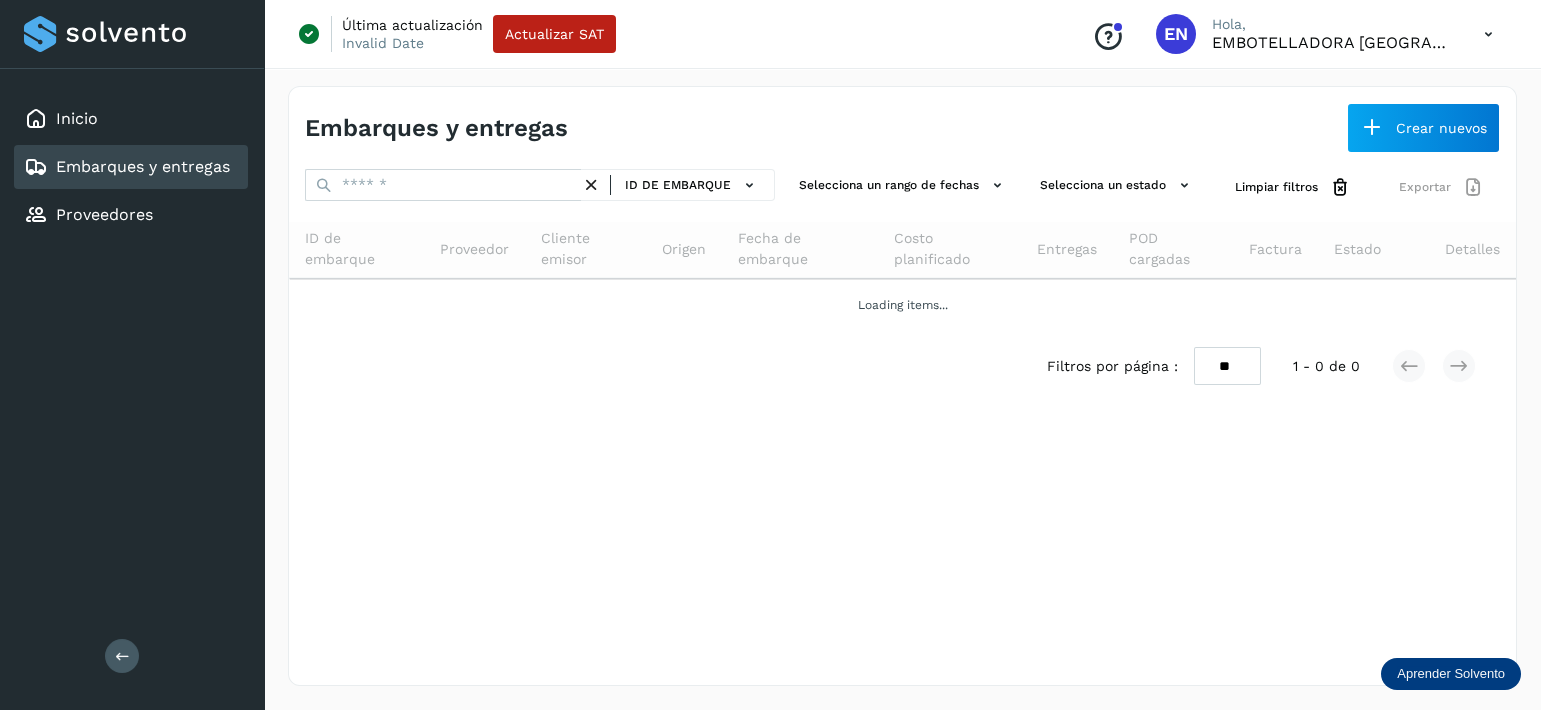 scroll, scrollTop: 0, scrollLeft: 0, axis: both 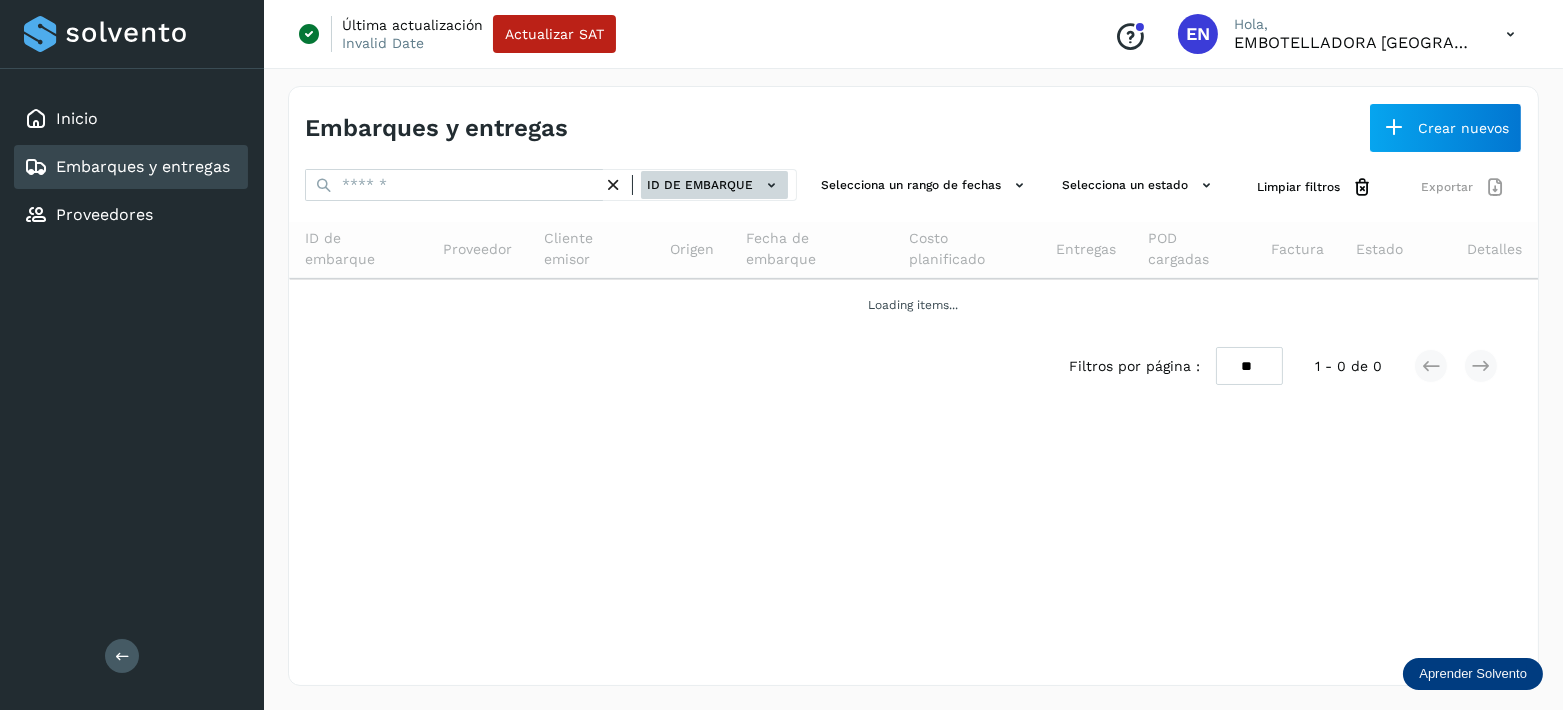 click 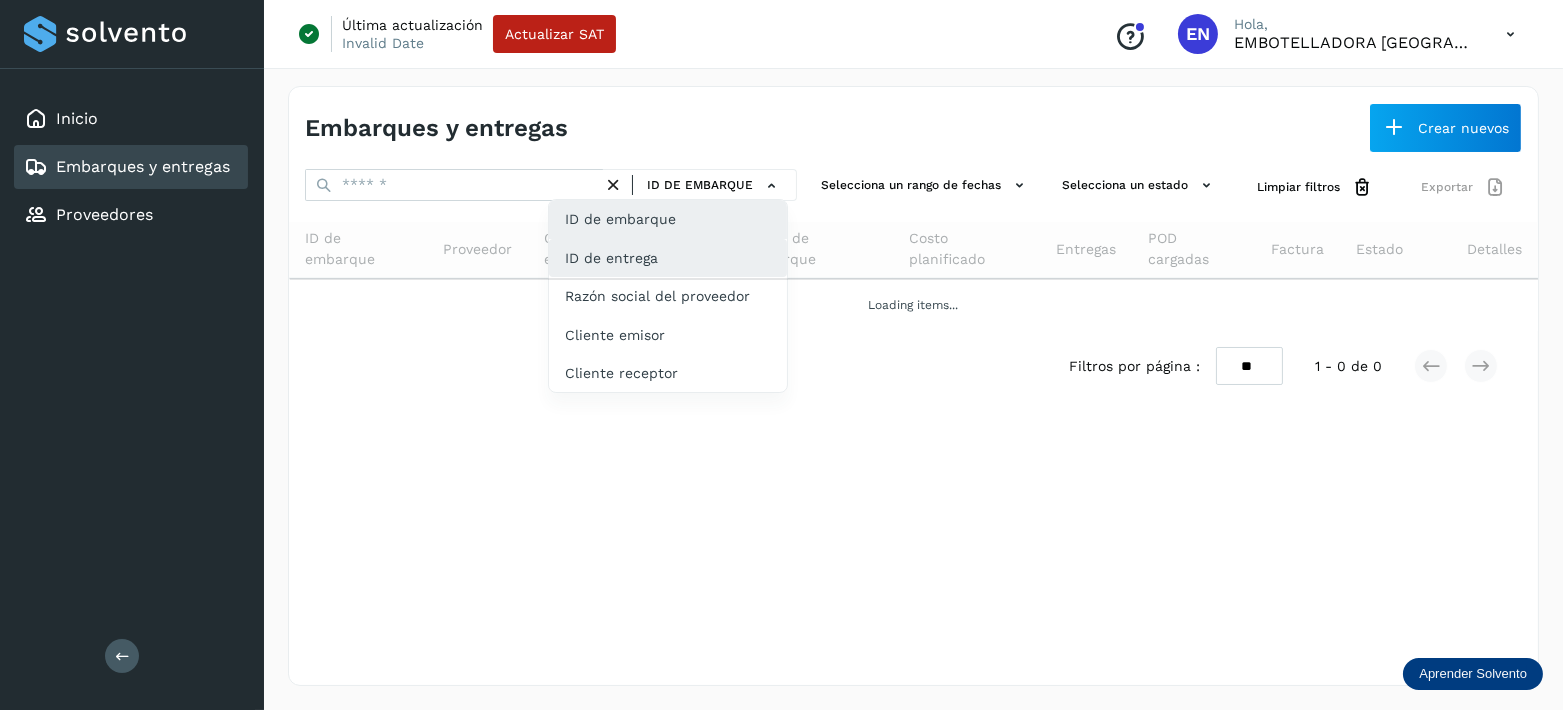 click on "ID de entrega" 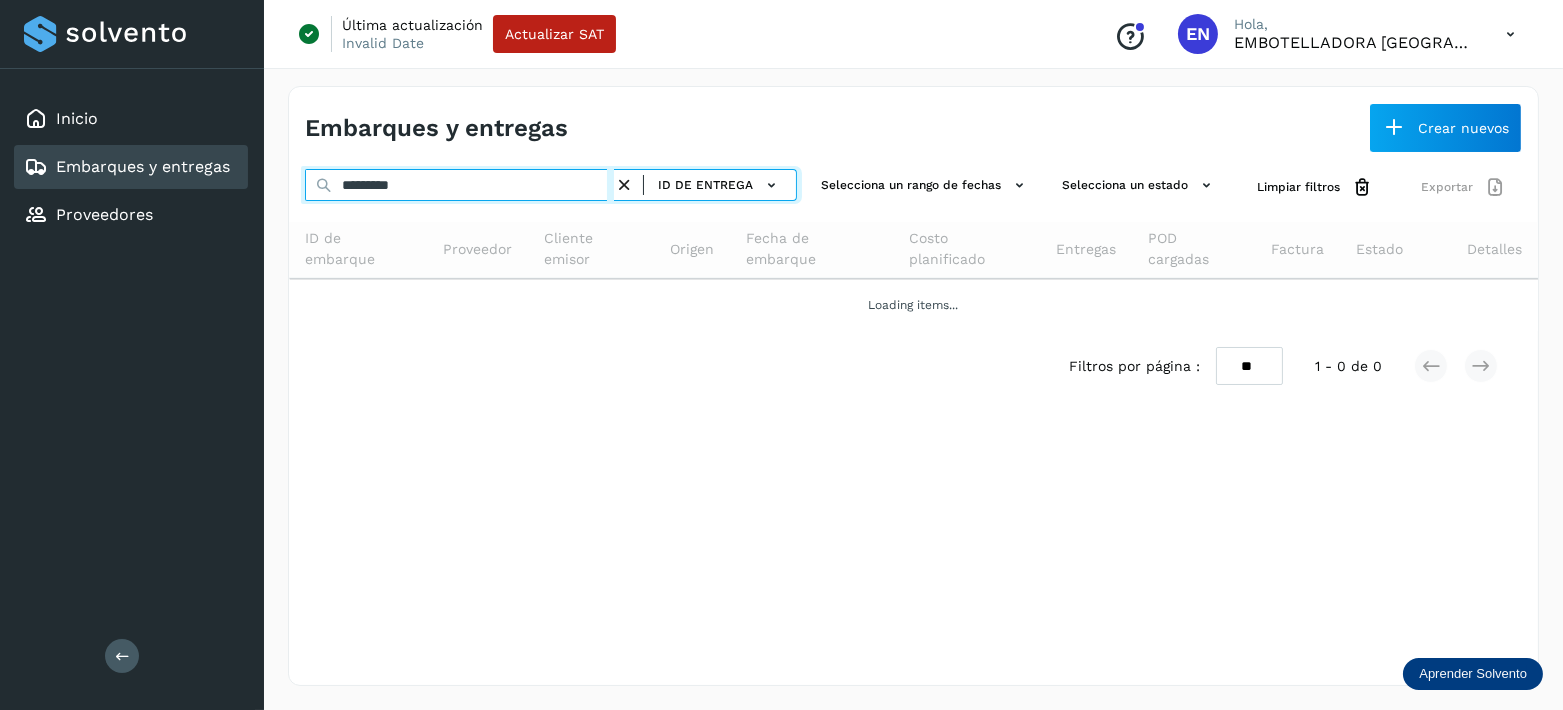 click on "*********" at bounding box center [459, 185] 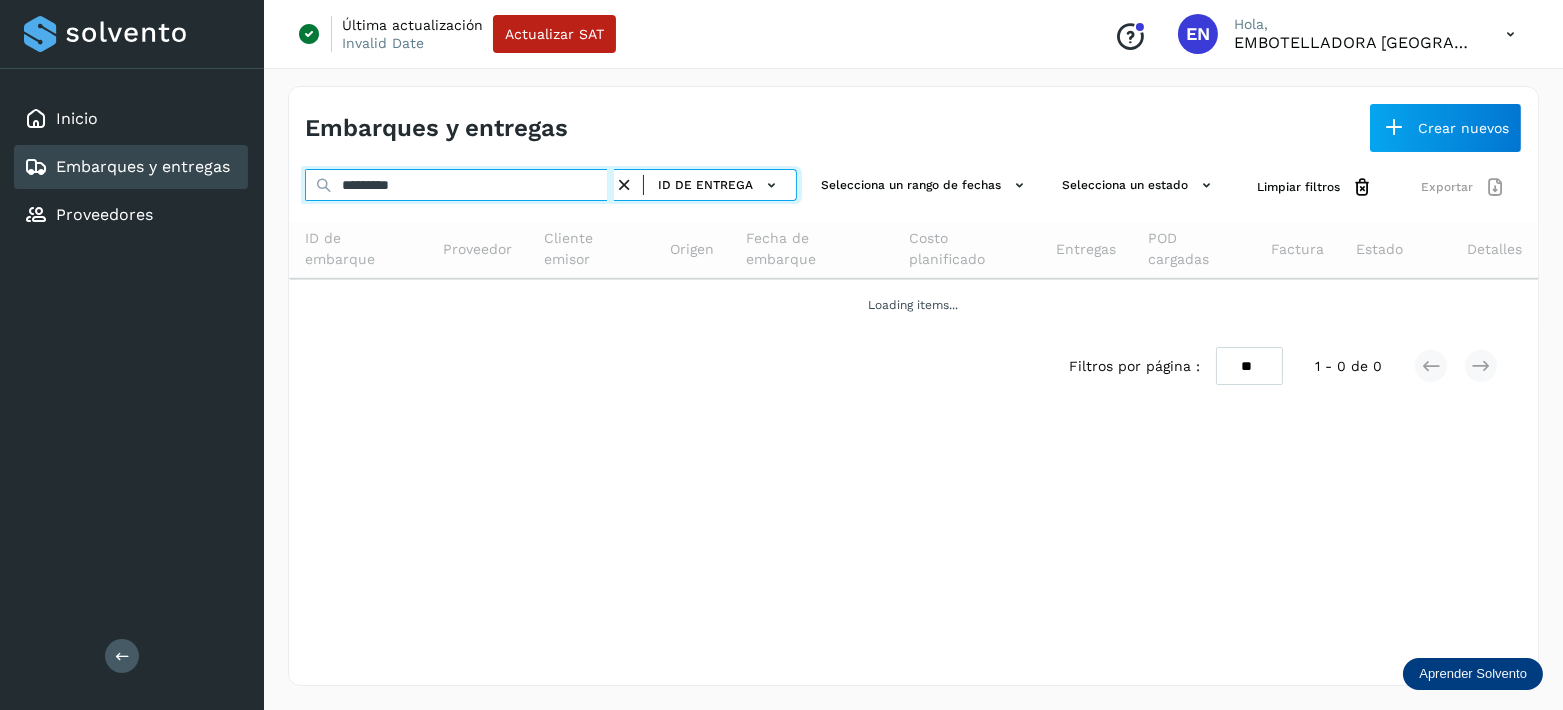 drag, startPoint x: 434, startPoint y: 179, endPoint x: 19, endPoint y: 160, distance: 415.43472 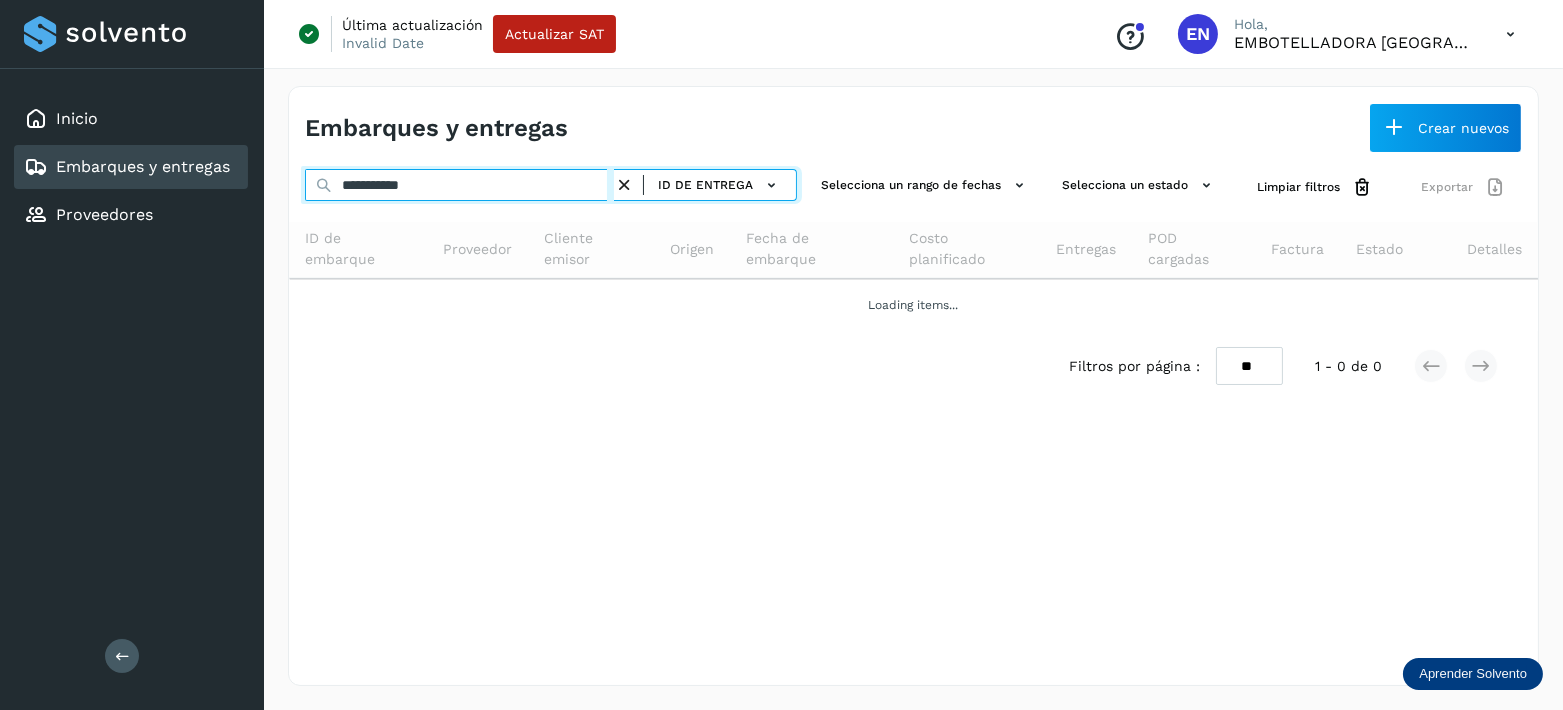 type on "**********" 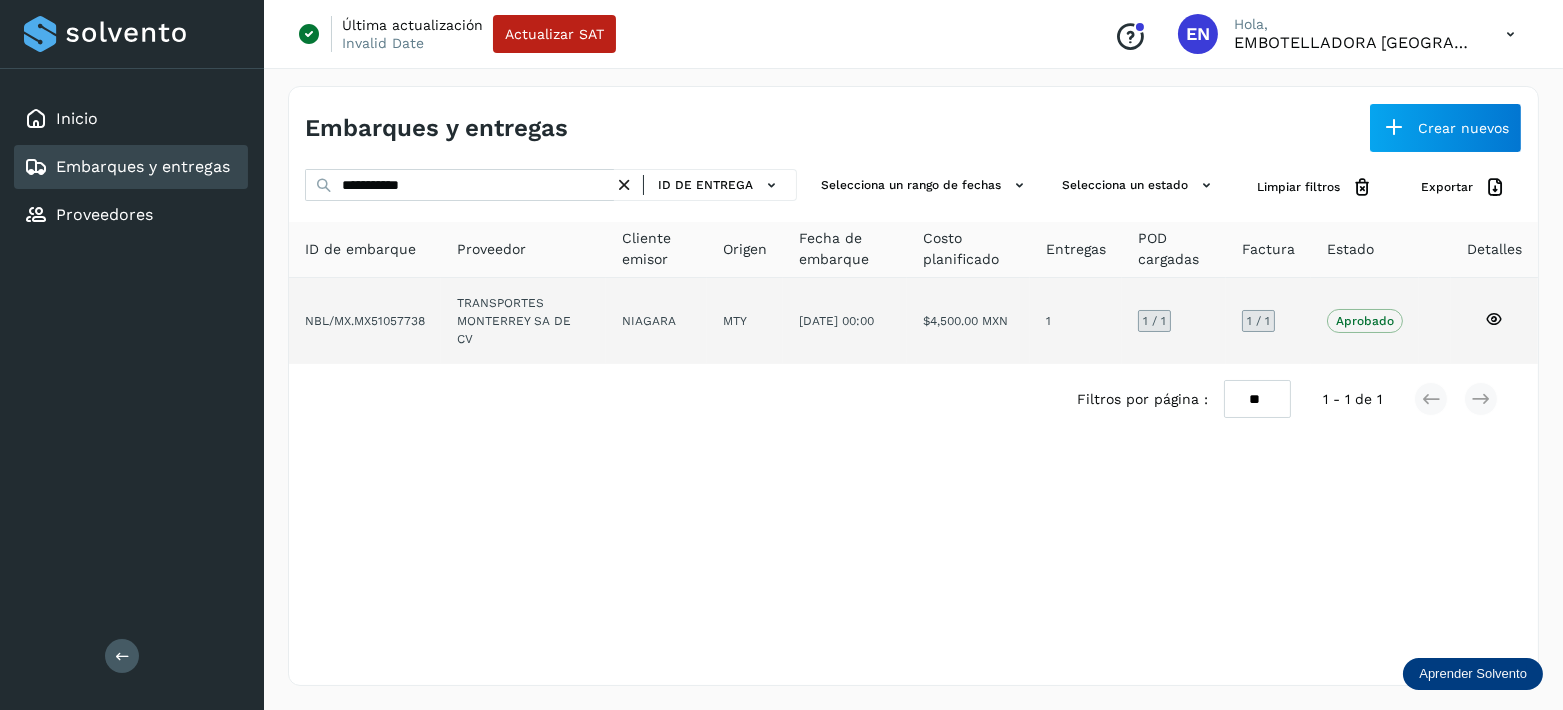 click 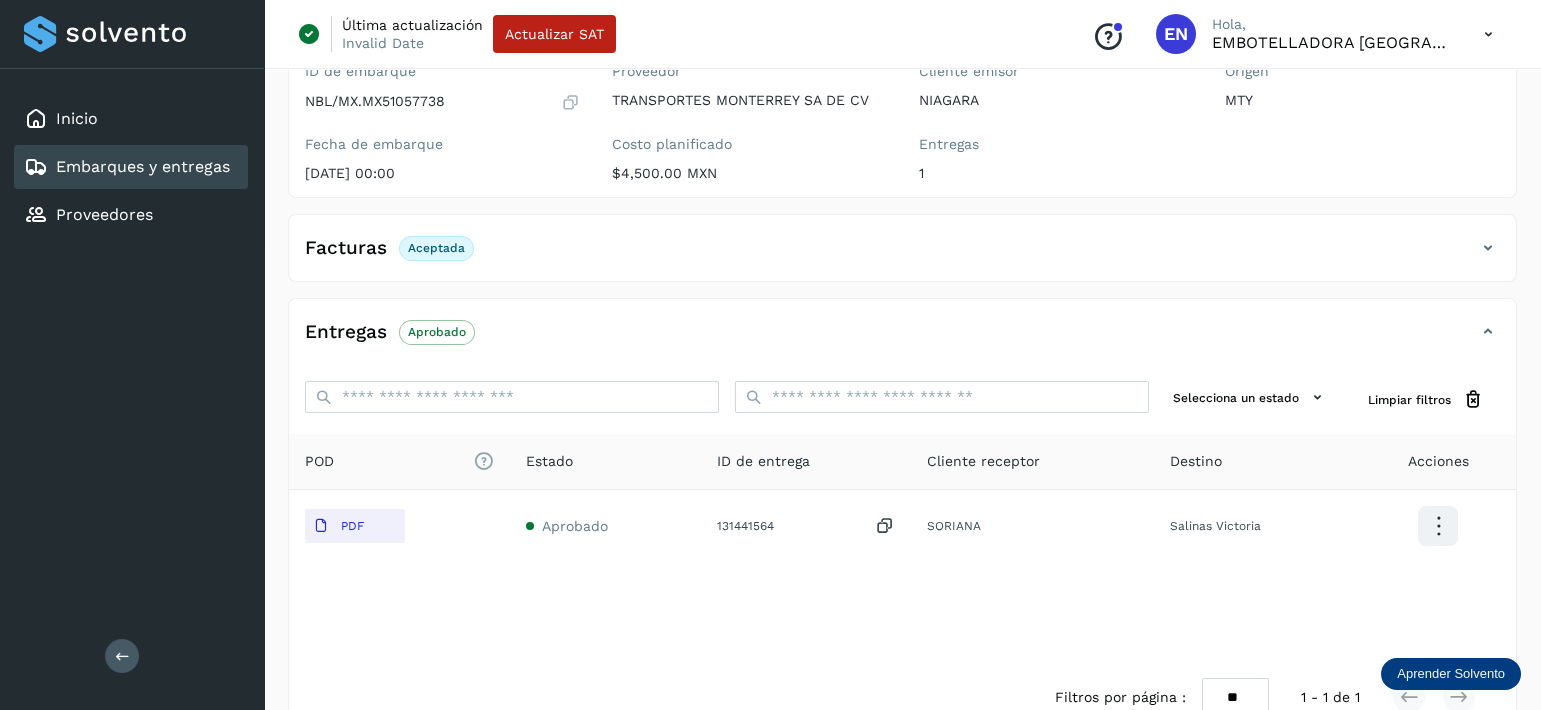 scroll, scrollTop: 240, scrollLeft: 0, axis: vertical 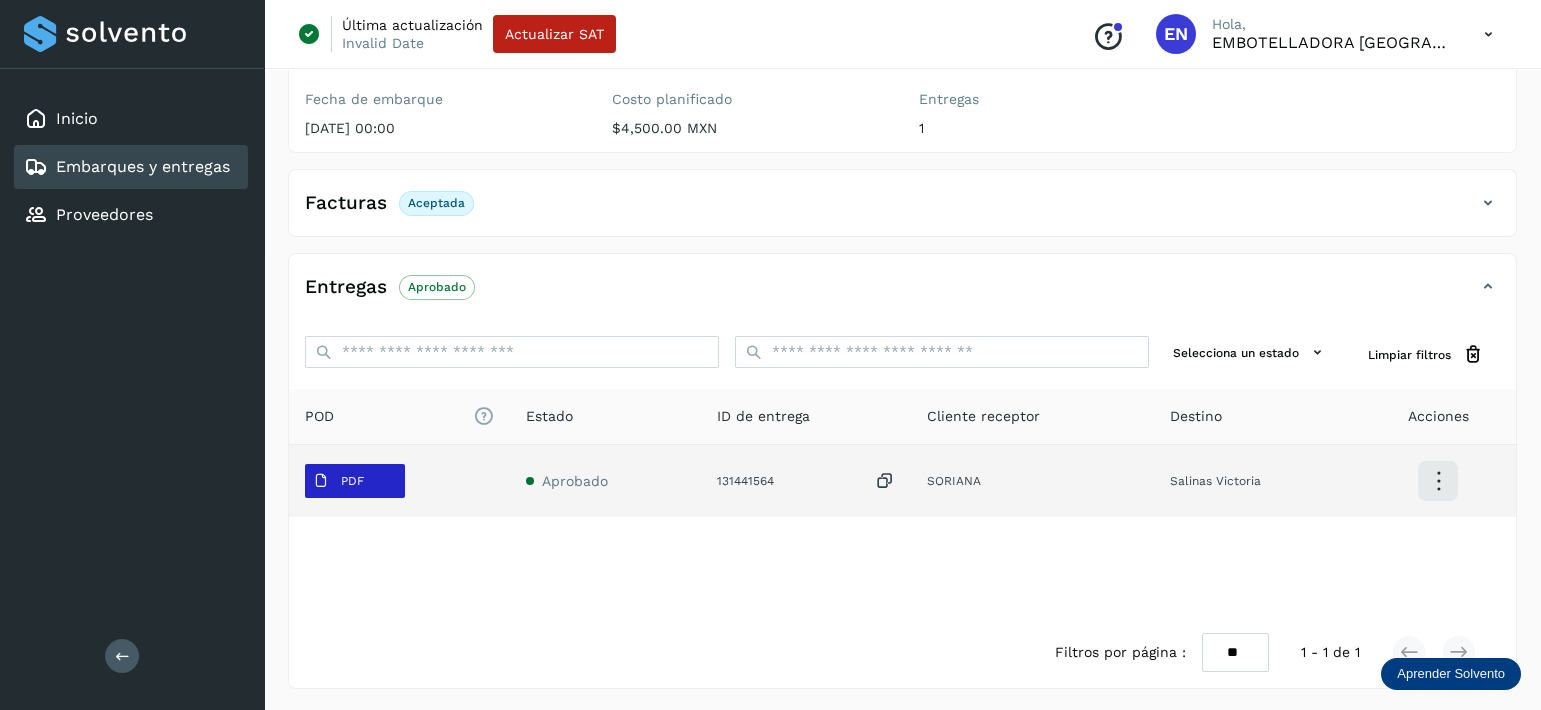 click on "PDF" at bounding box center (355, 481) 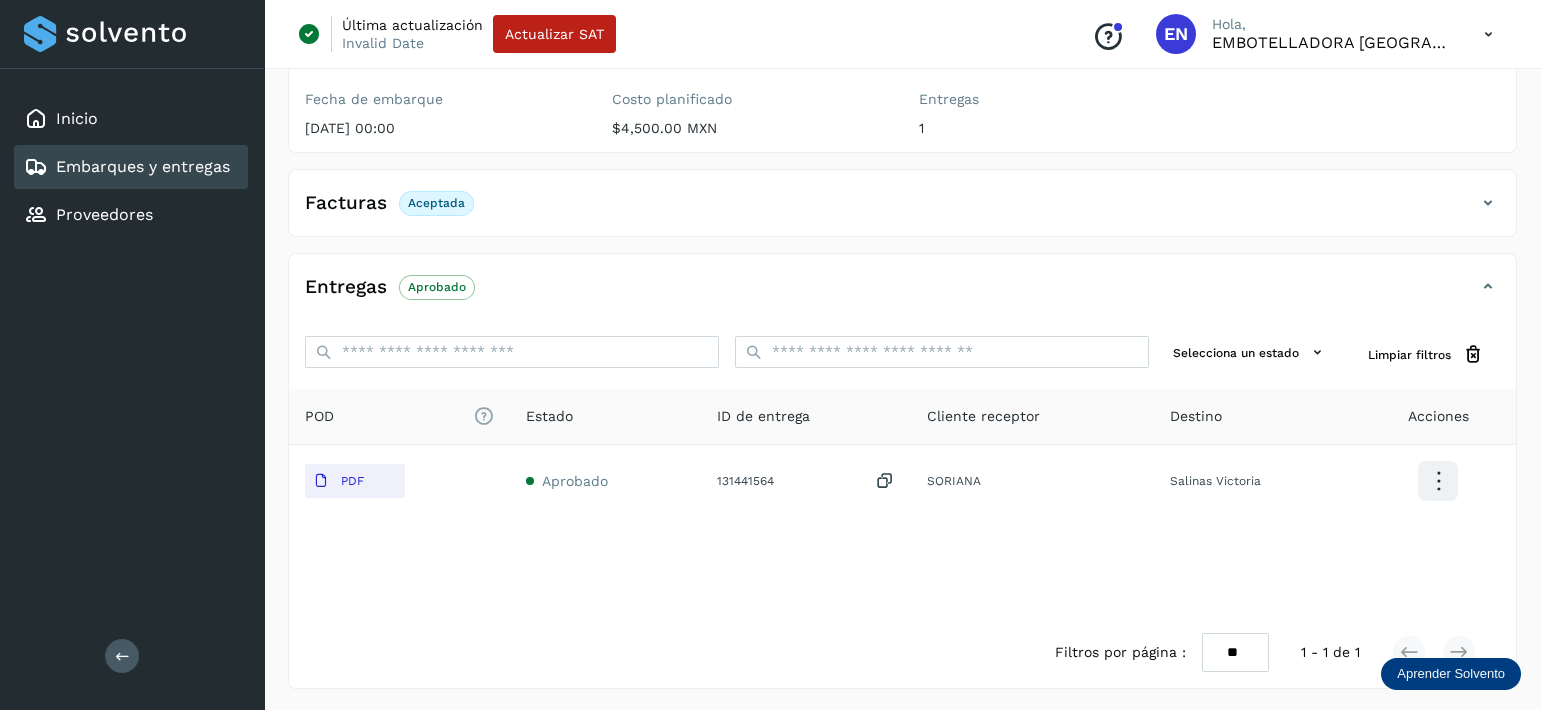 type 